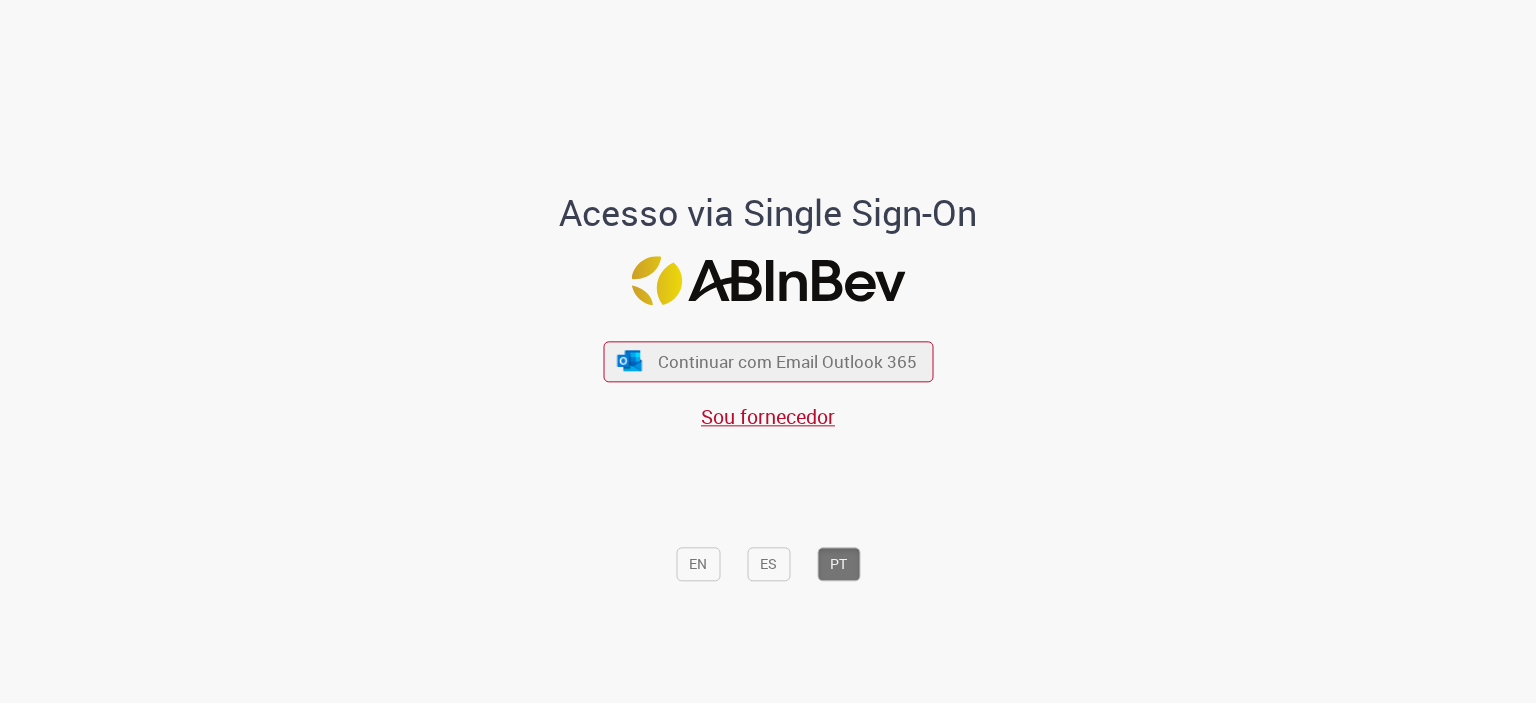 click on "Continuar com Email Outlook 365" at bounding box center [787, 361] 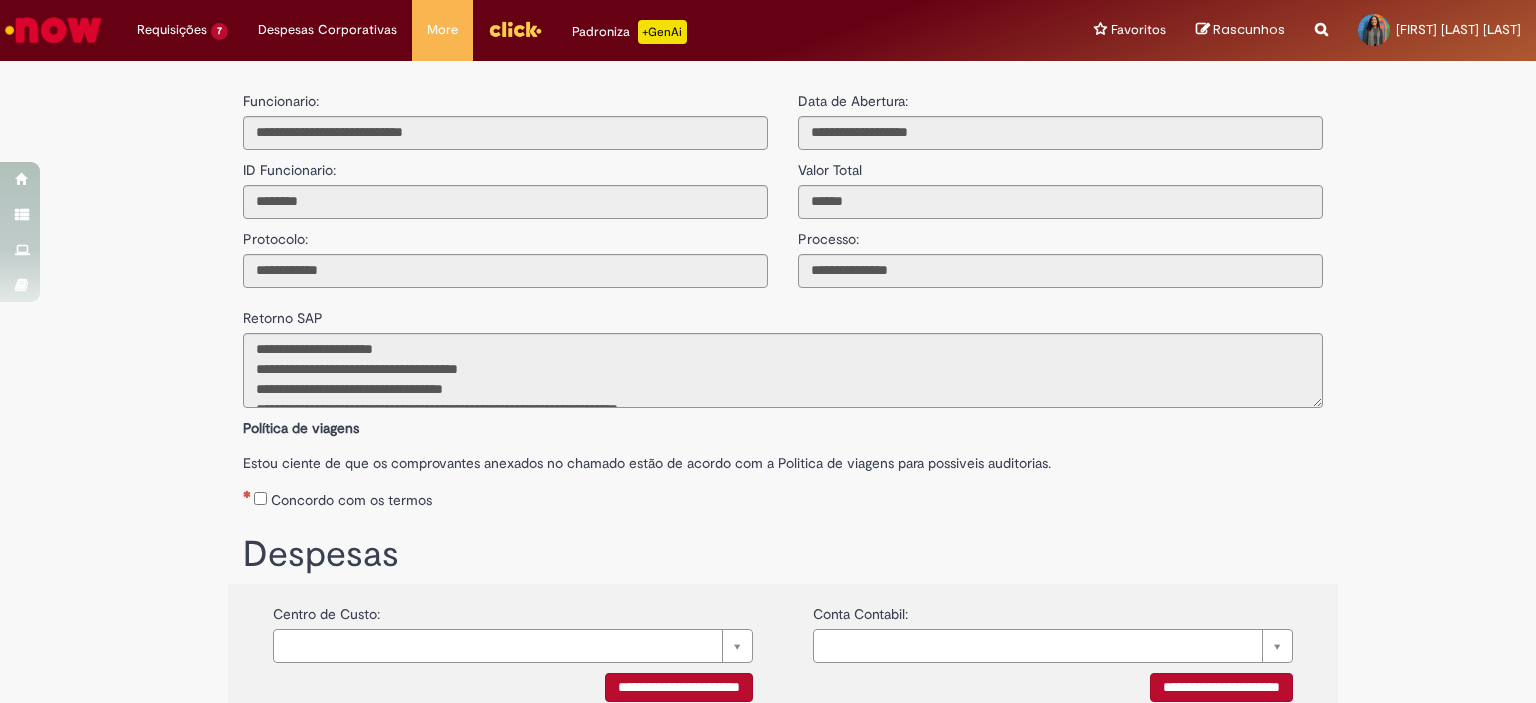scroll, scrollTop: 0, scrollLeft: 0, axis: both 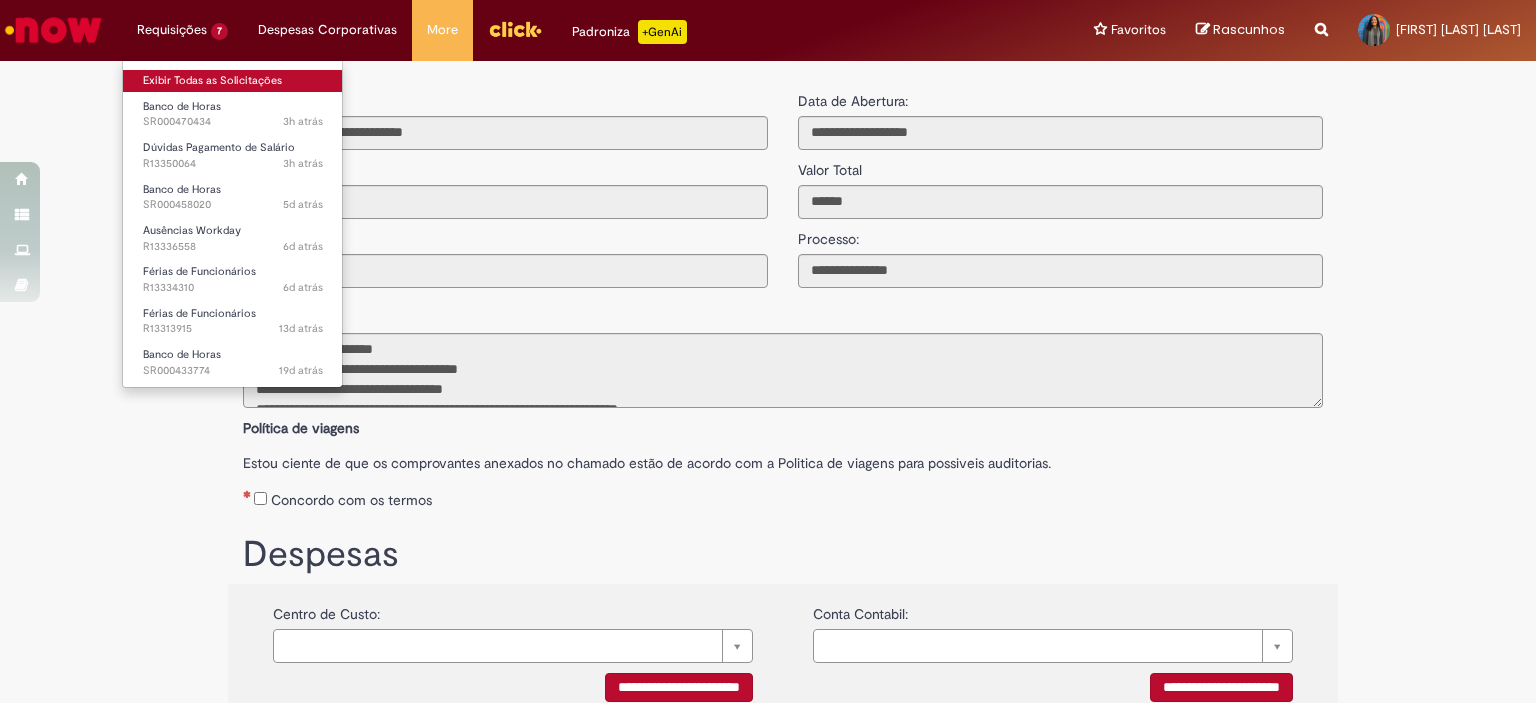 click on "Exibir Todas as Solicitações" at bounding box center [233, 81] 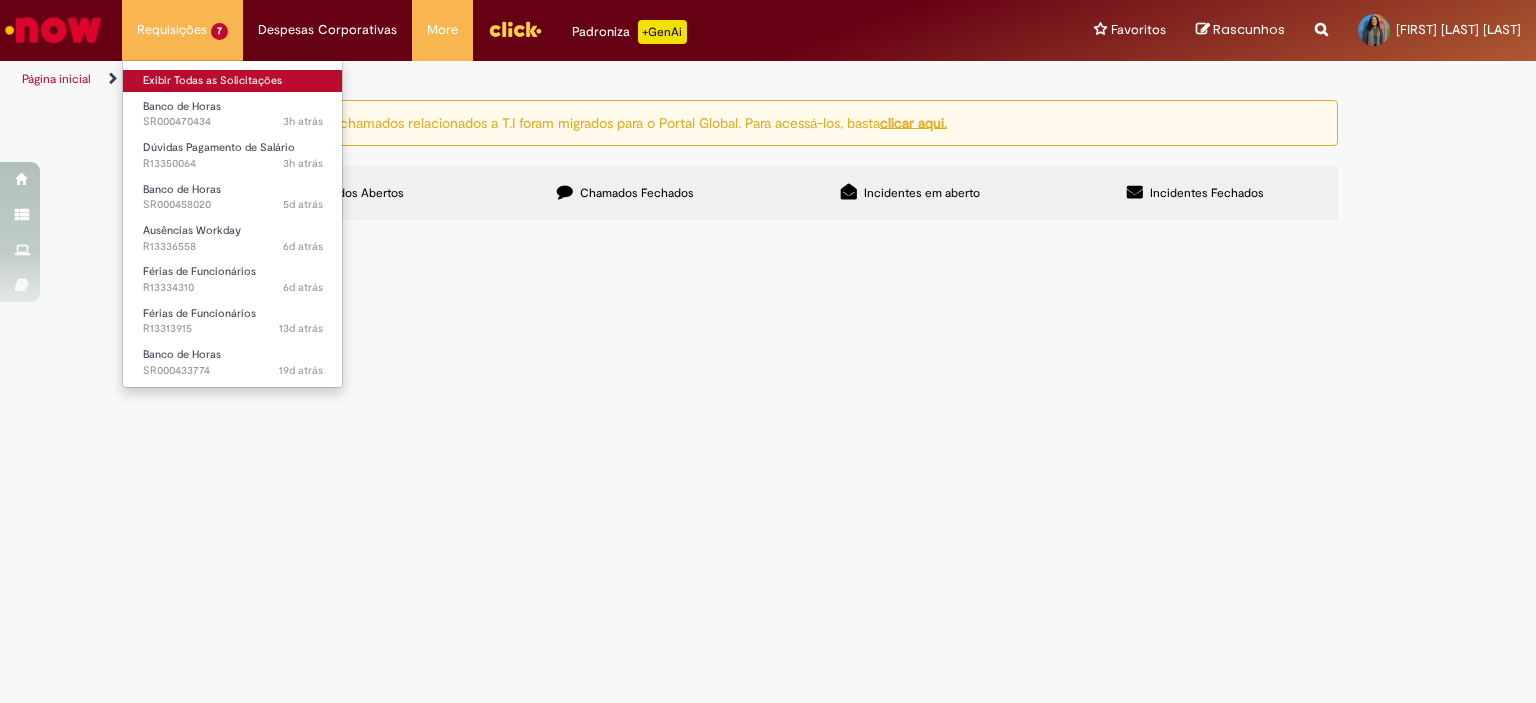 click on "Exibir Todas as Solicitações" at bounding box center (233, 81) 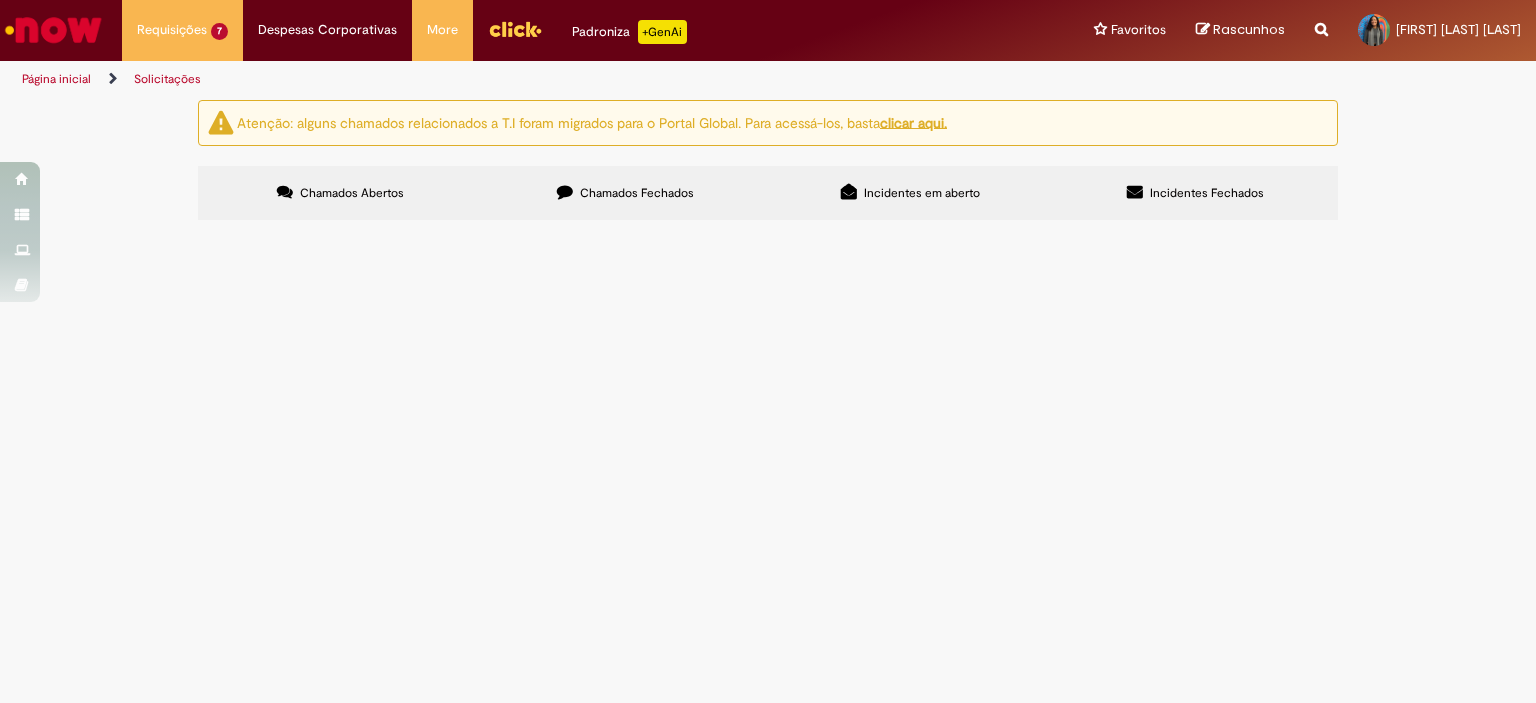 click at bounding box center (53, 30) 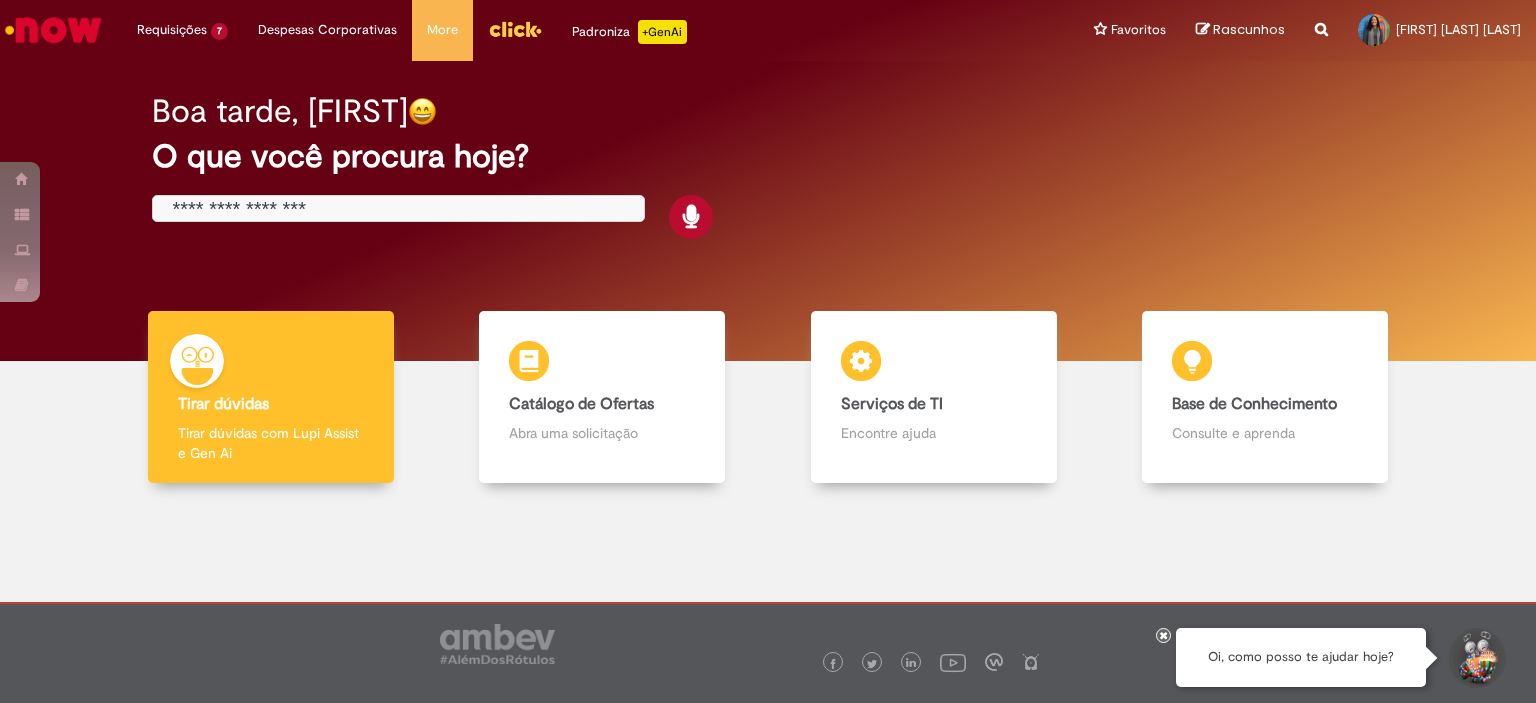 scroll, scrollTop: 0, scrollLeft: 0, axis: both 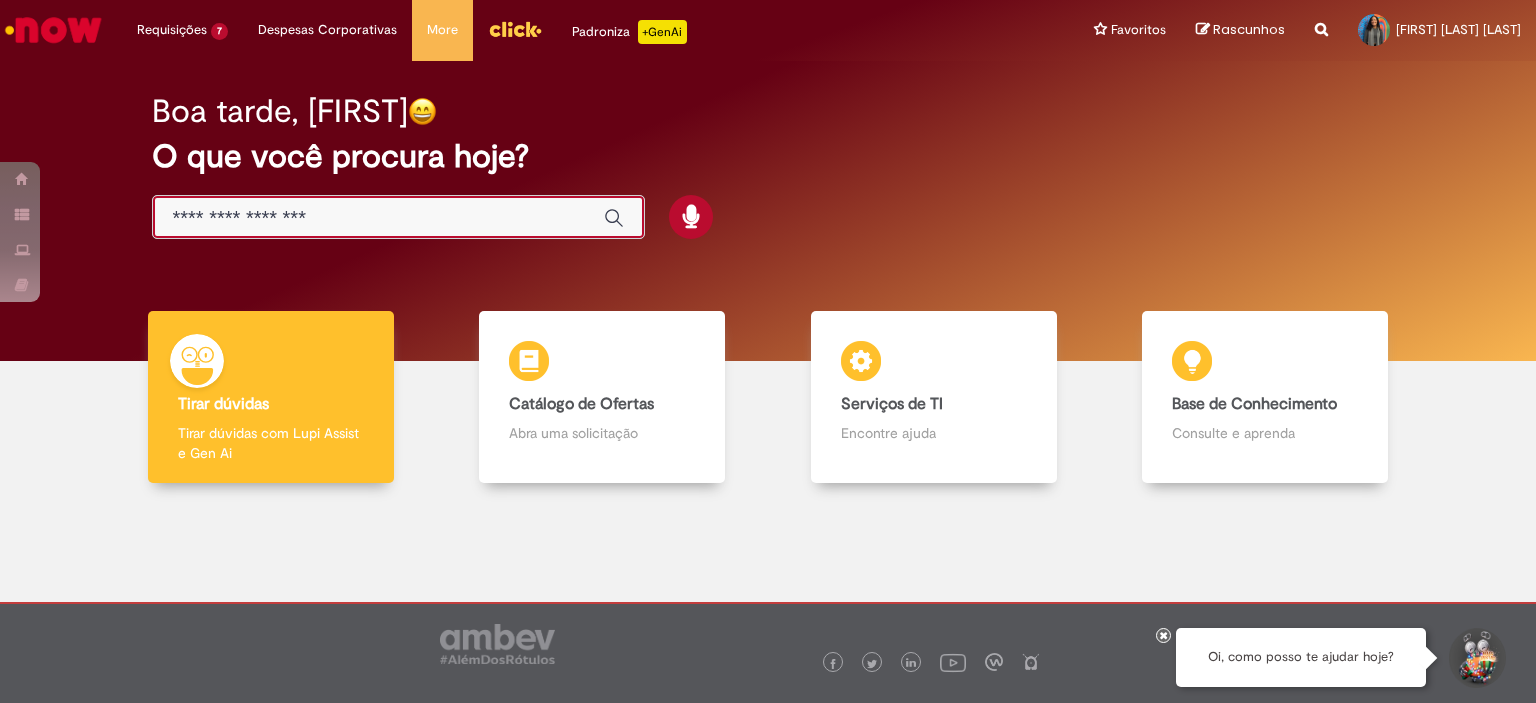 click at bounding box center (378, 218) 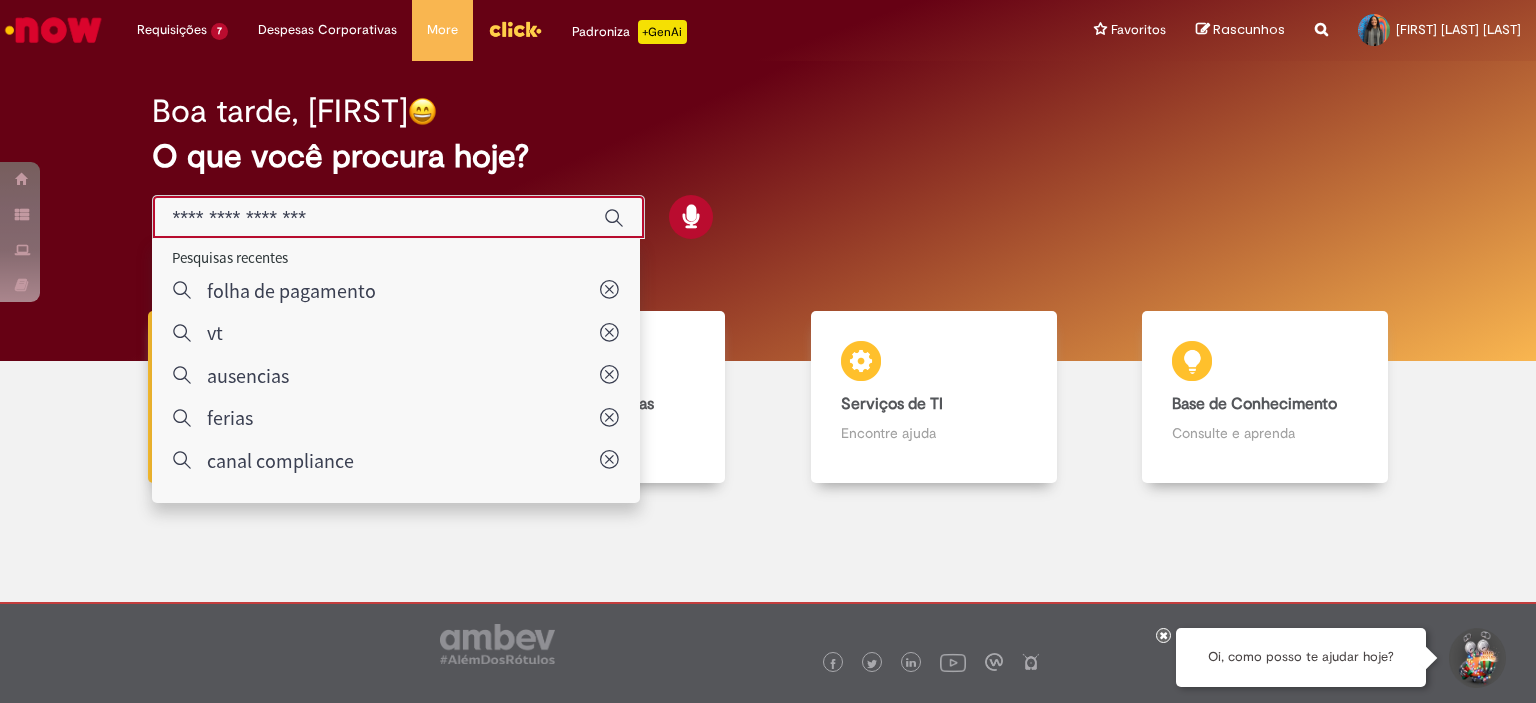 click at bounding box center [378, 218] 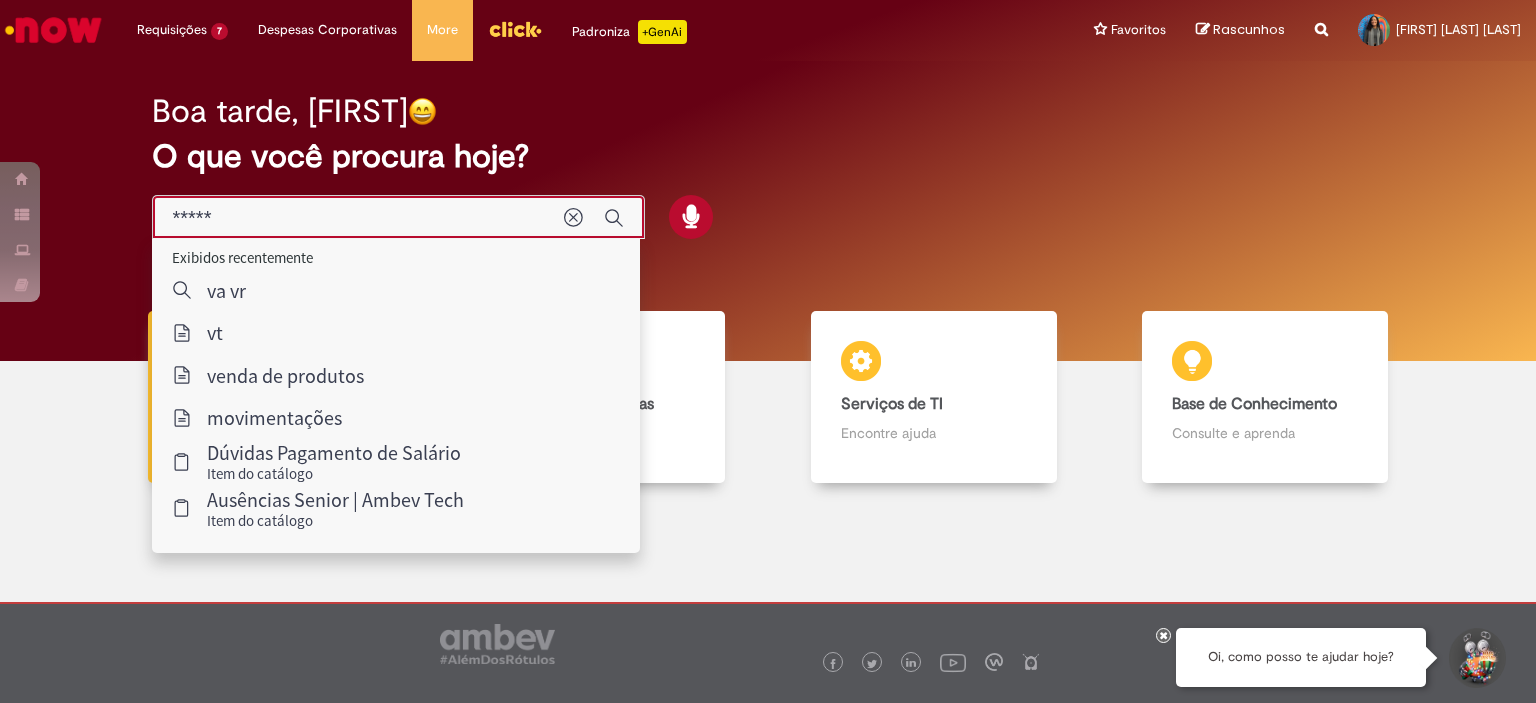 type on "*****" 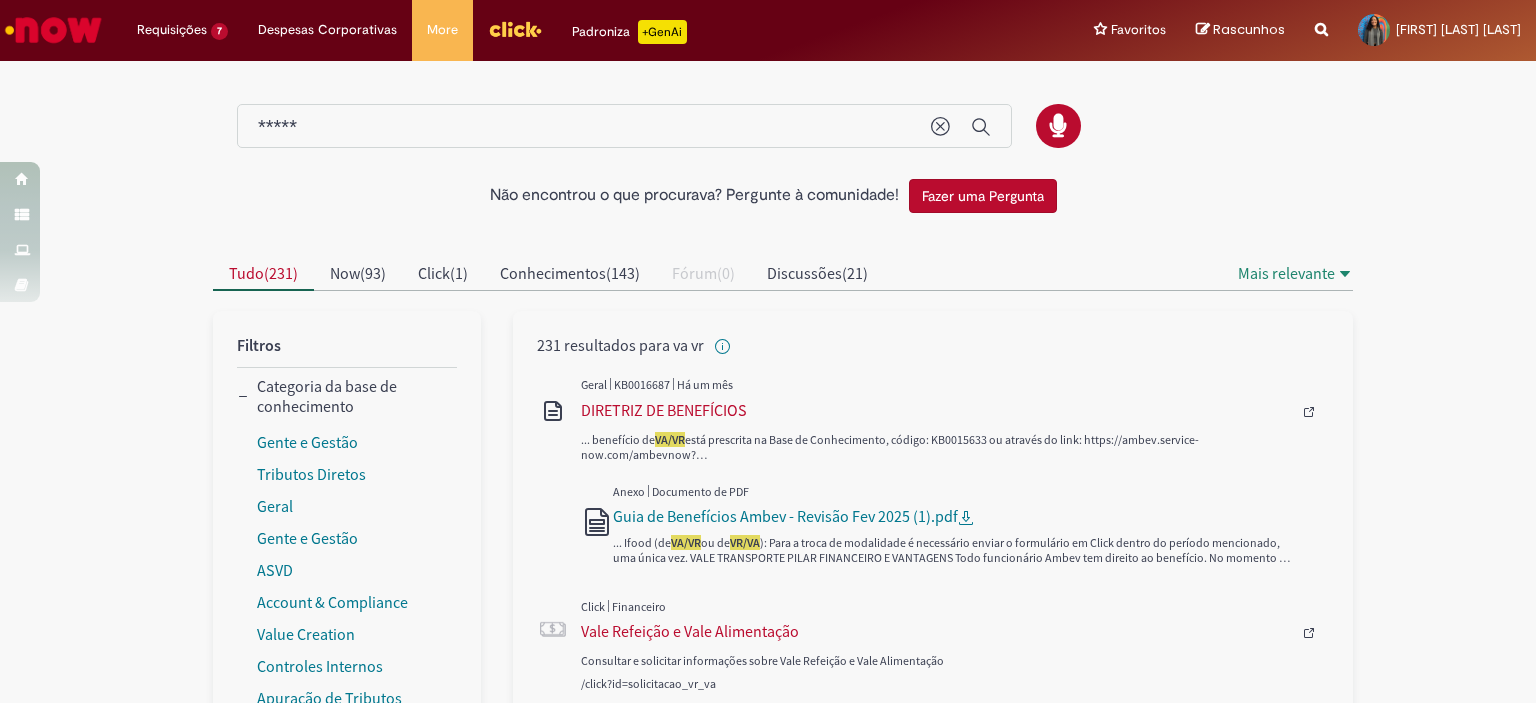 click on "*****" at bounding box center (584, 127) 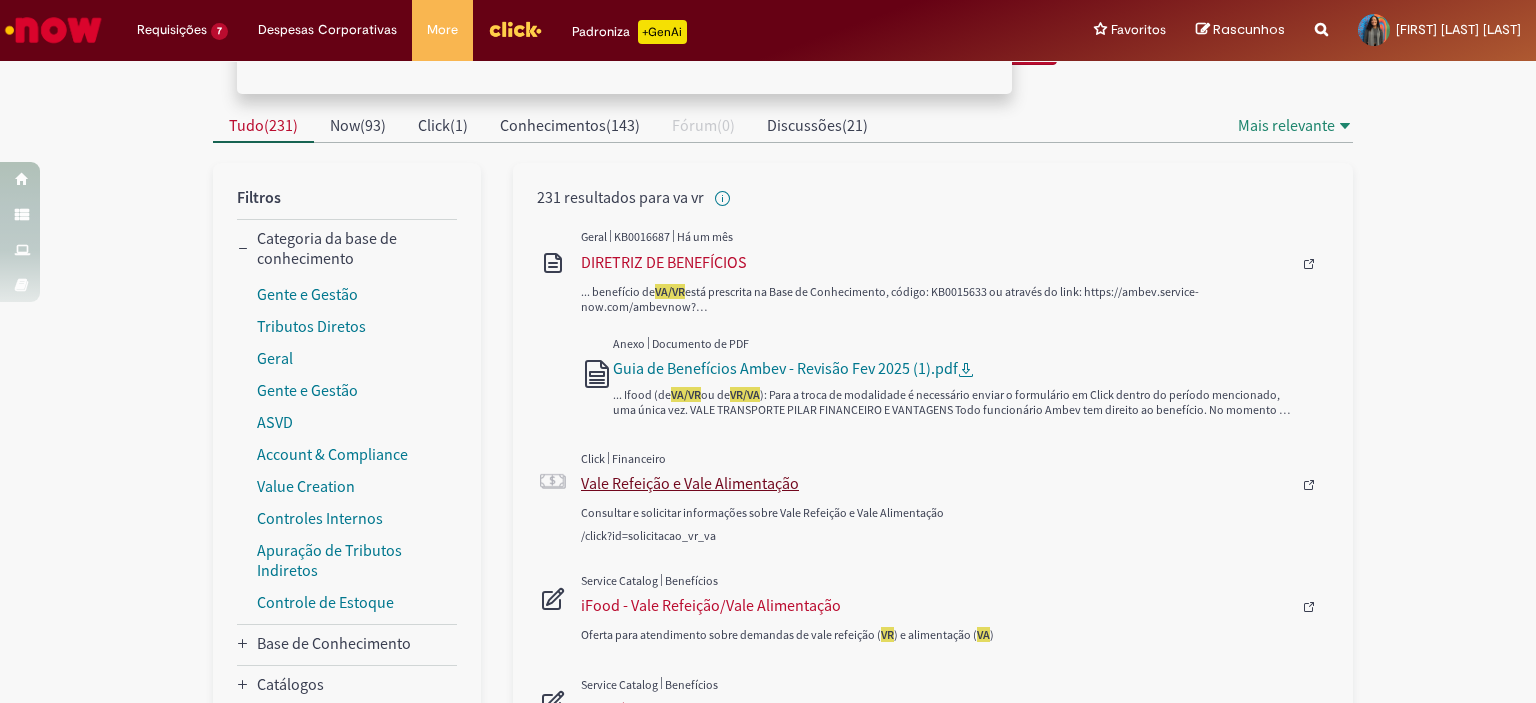 scroll, scrollTop: 152, scrollLeft: 0, axis: vertical 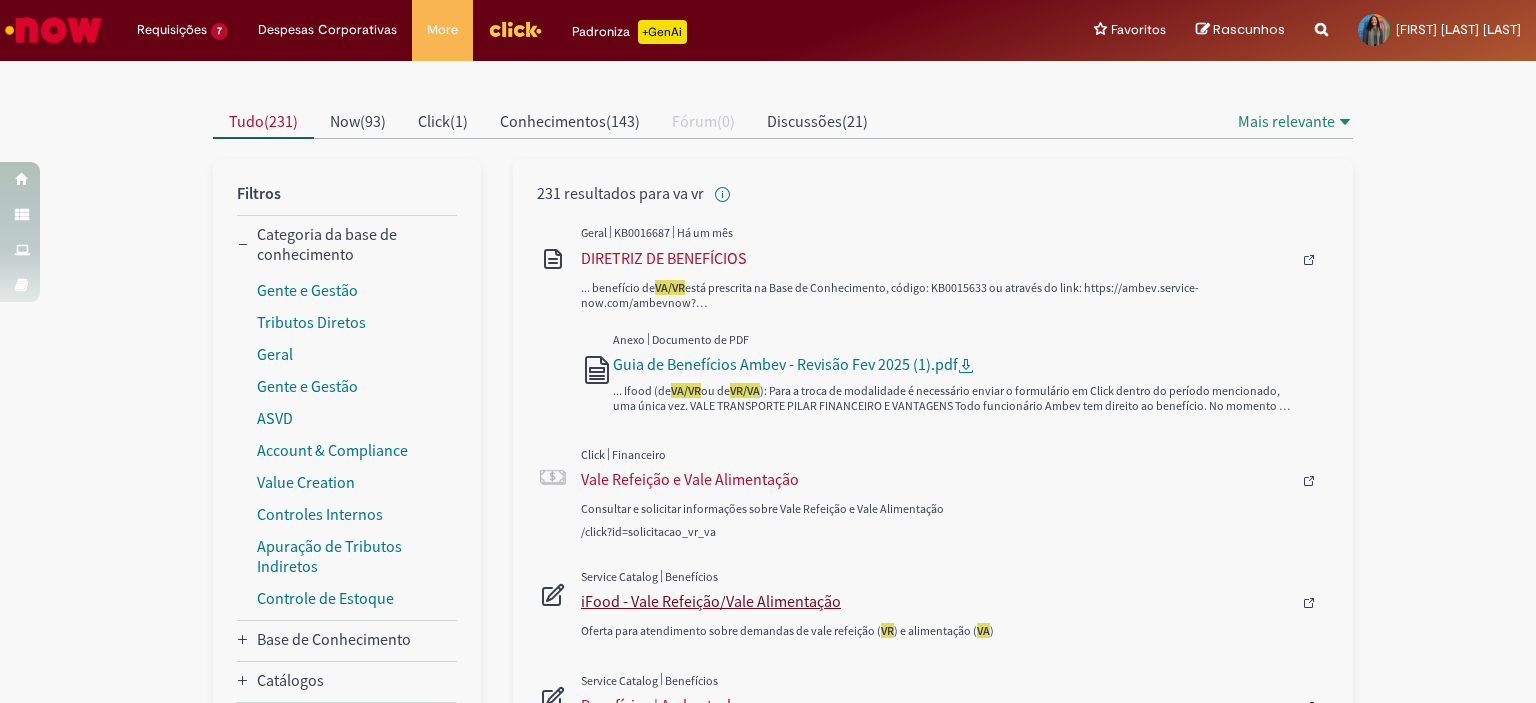 click on "iFood - Vale Refeição/Vale Alimentação" at bounding box center [936, 601] 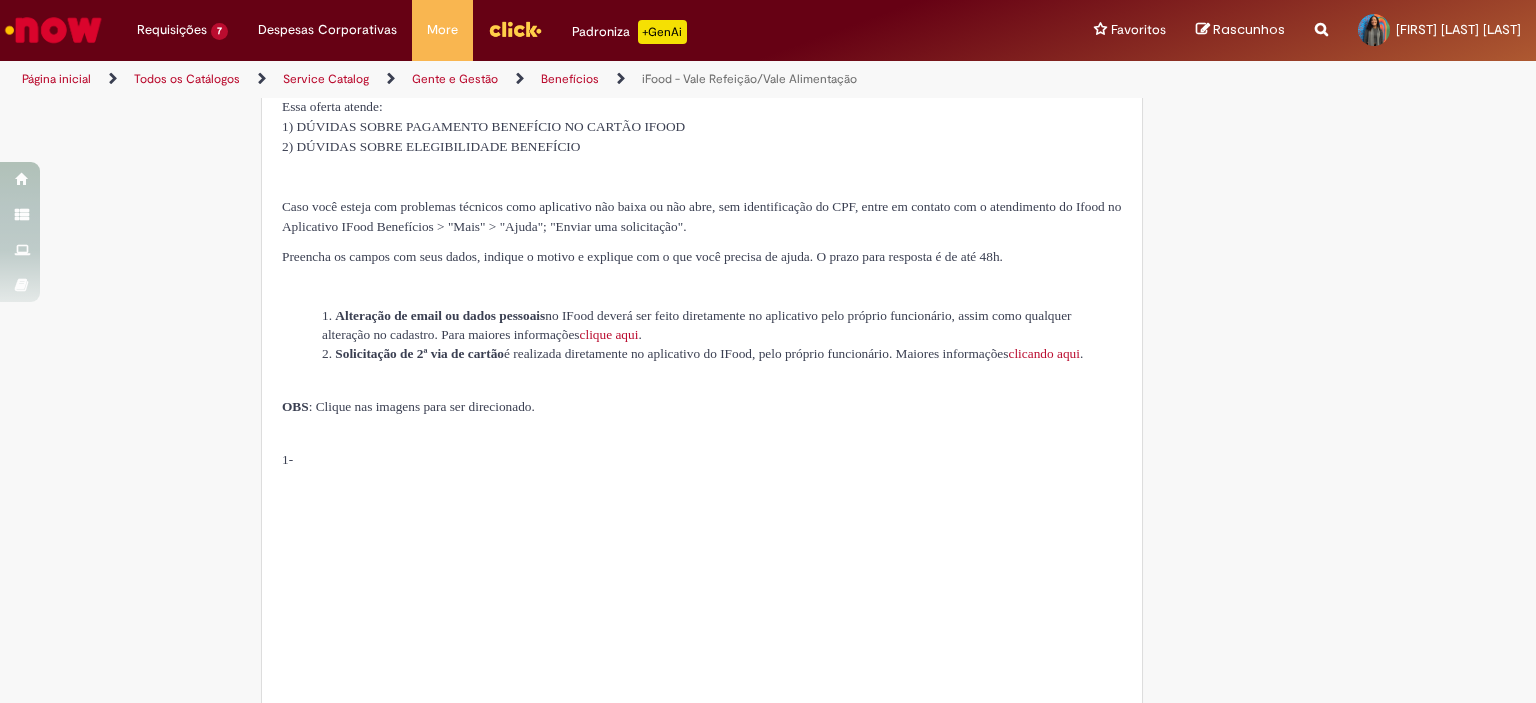 scroll, scrollTop: 0, scrollLeft: 0, axis: both 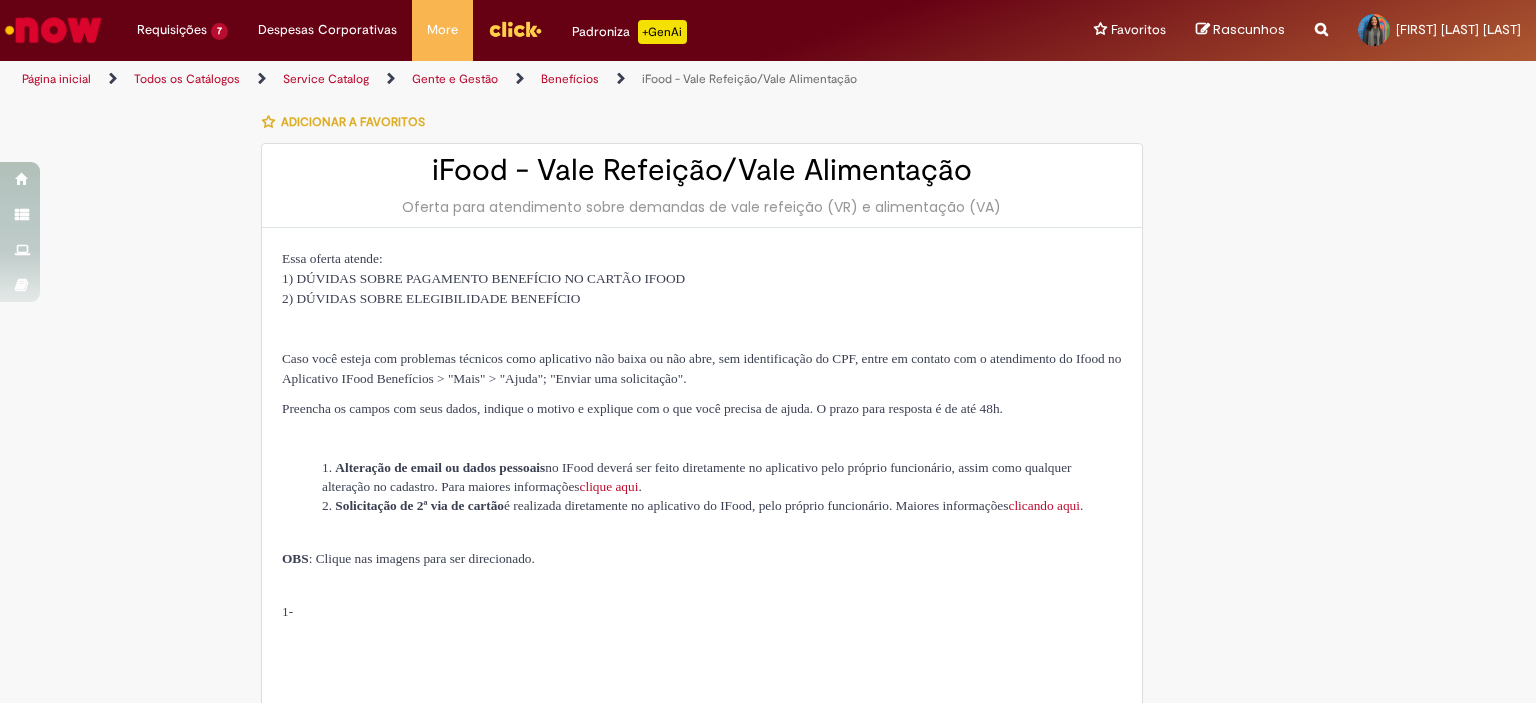 type on "********" 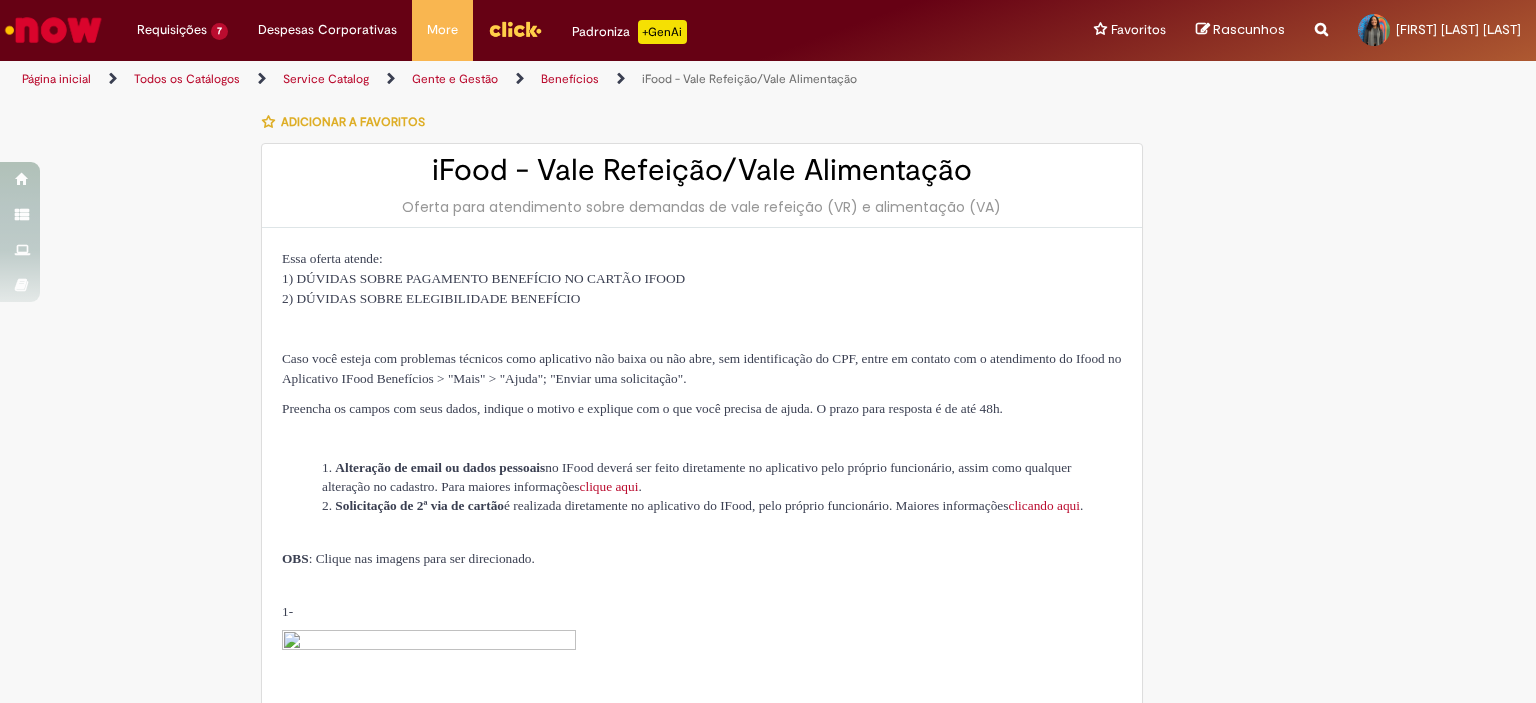 type on "**********" 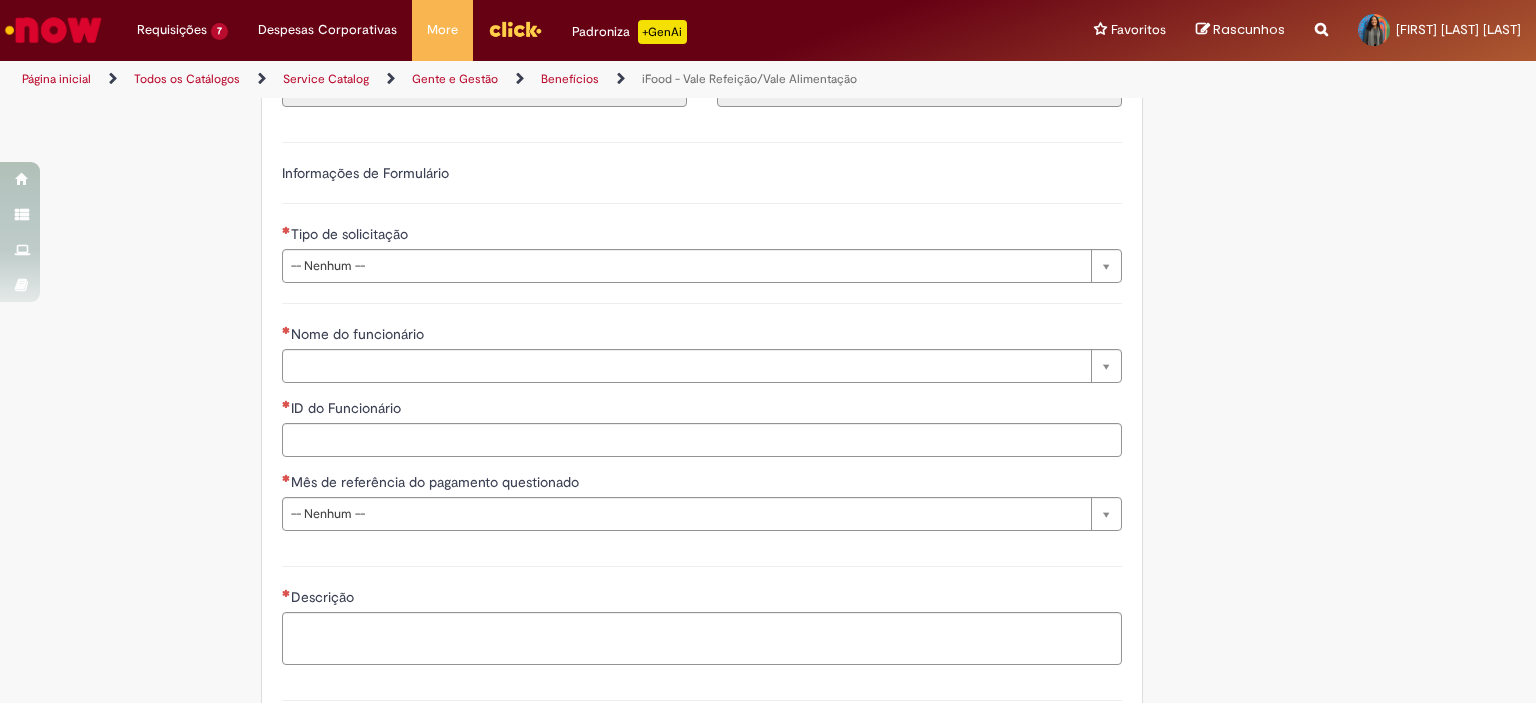 scroll, scrollTop: 1786, scrollLeft: 0, axis: vertical 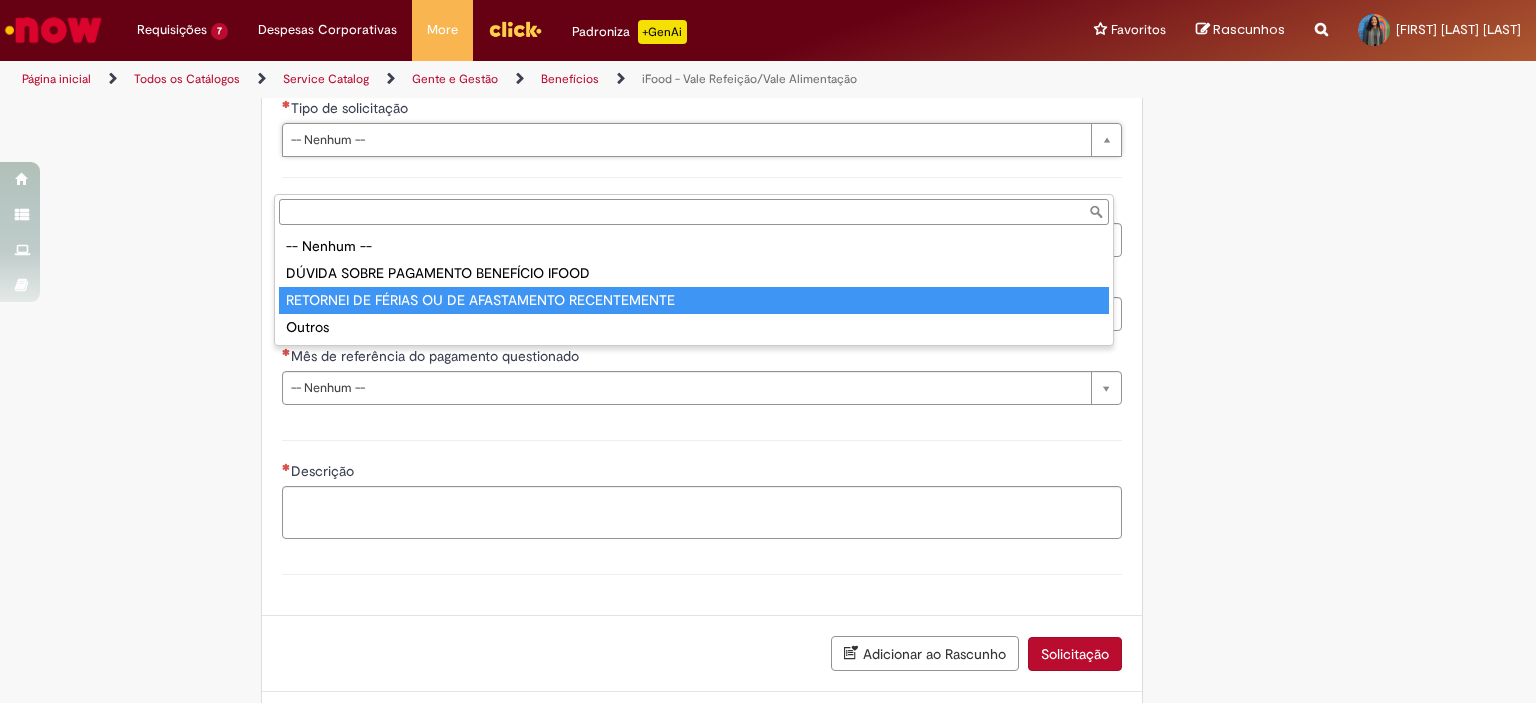 type on "**********" 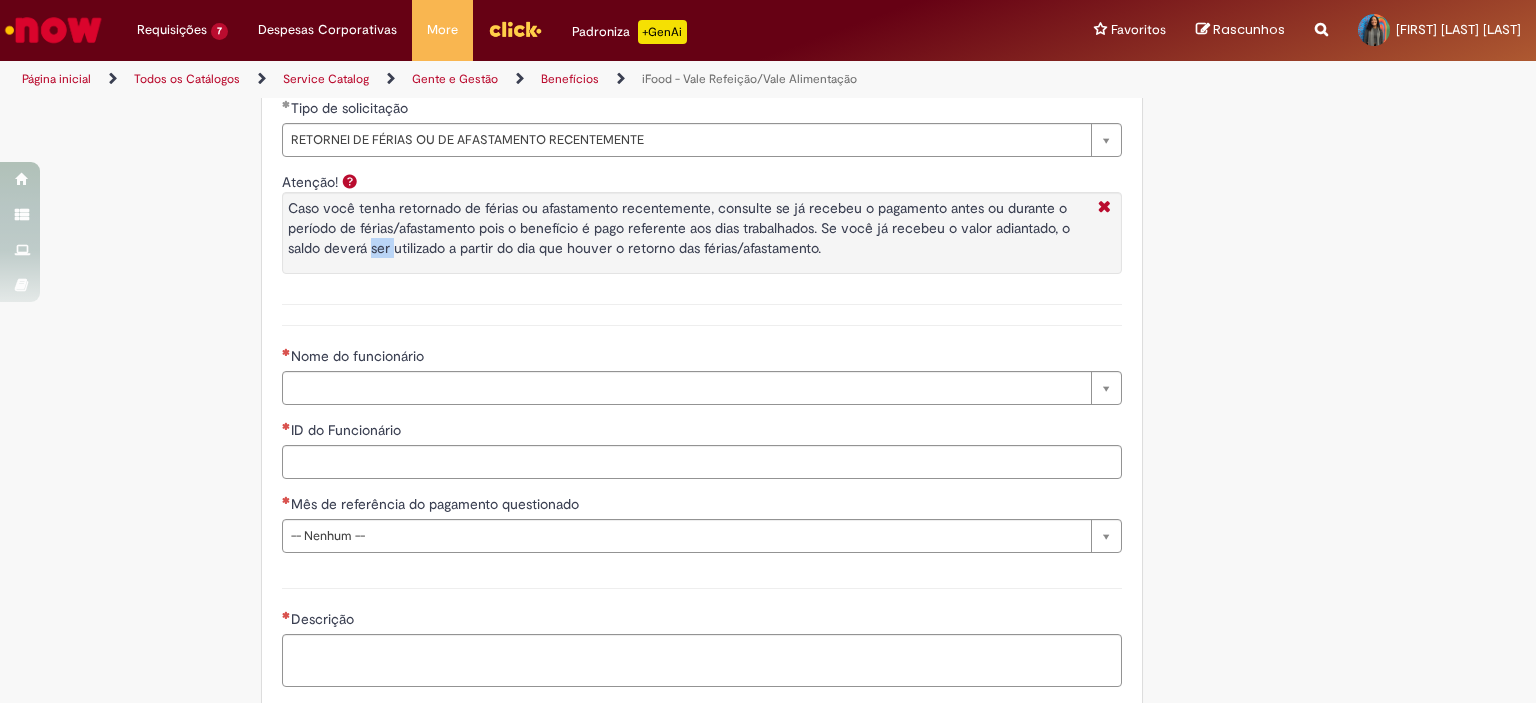 click on "Caso você tenha retornado de férias ou afastamento recentemente, consulte se já recebeu o pagamento antes ou durante o período de férias/afastamento pois o benefício é pago referente aos dias trabalhados. Se você já recebeu o valor adiantado, o saldo deverá ser utilizado a partir do dia que houver o retorno das férias/afastamento." at bounding box center [702, 233] 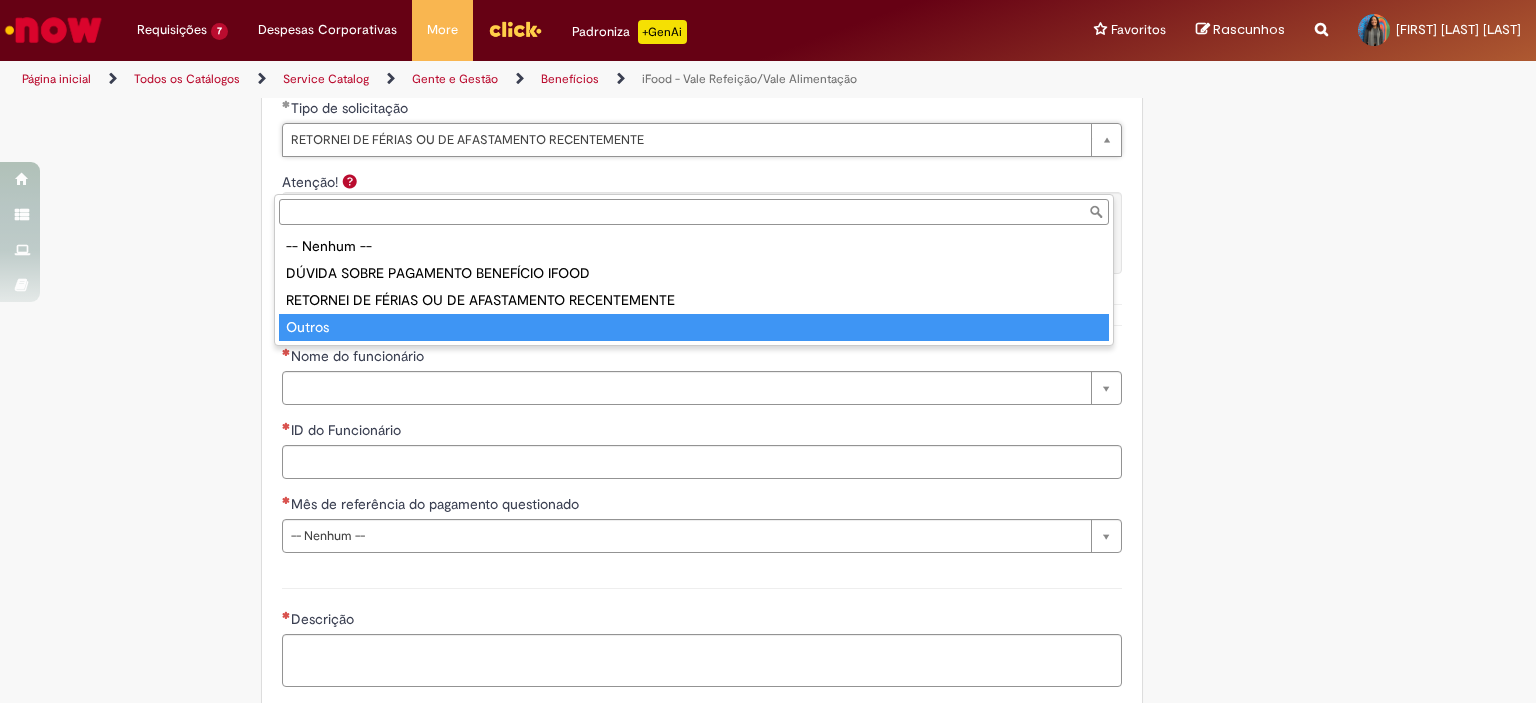 type on "******" 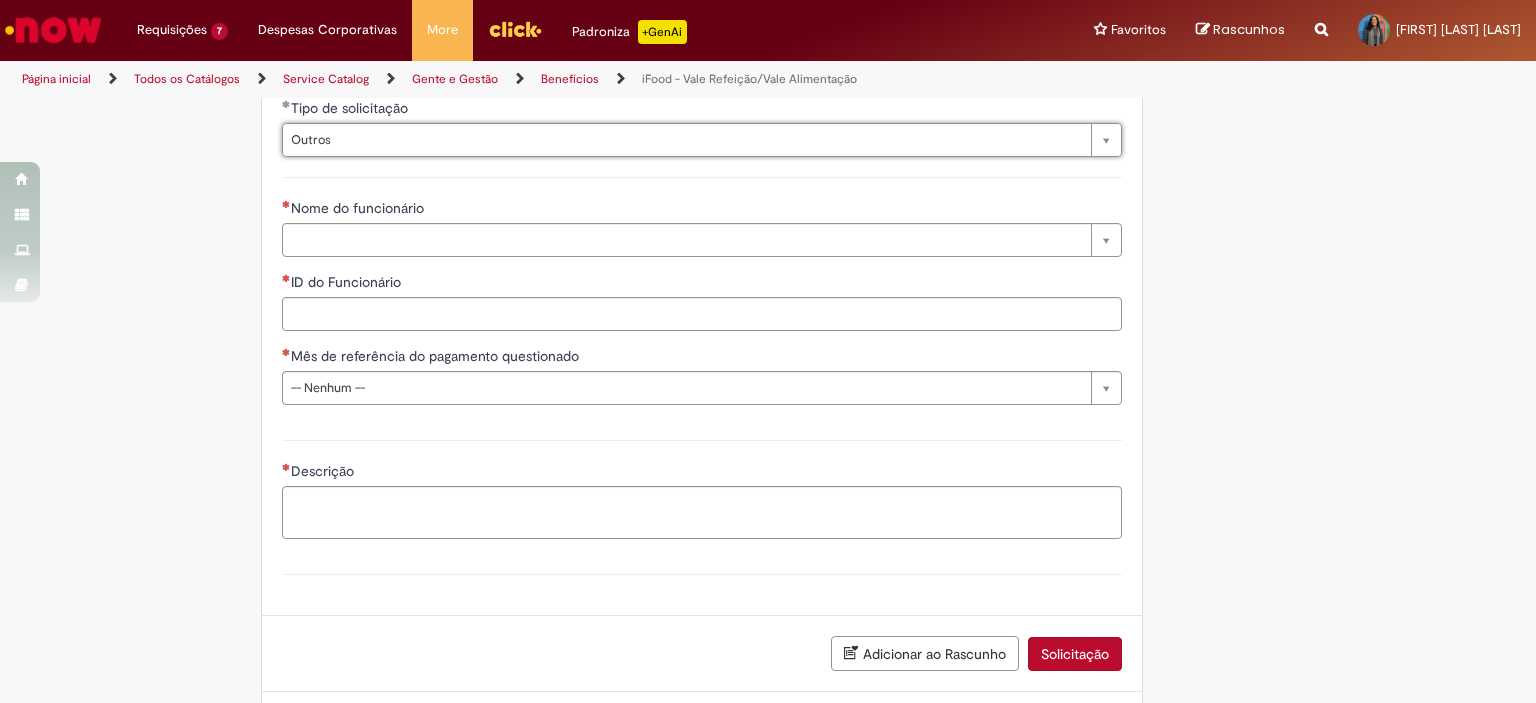 scroll, scrollTop: 0, scrollLeft: 0, axis: both 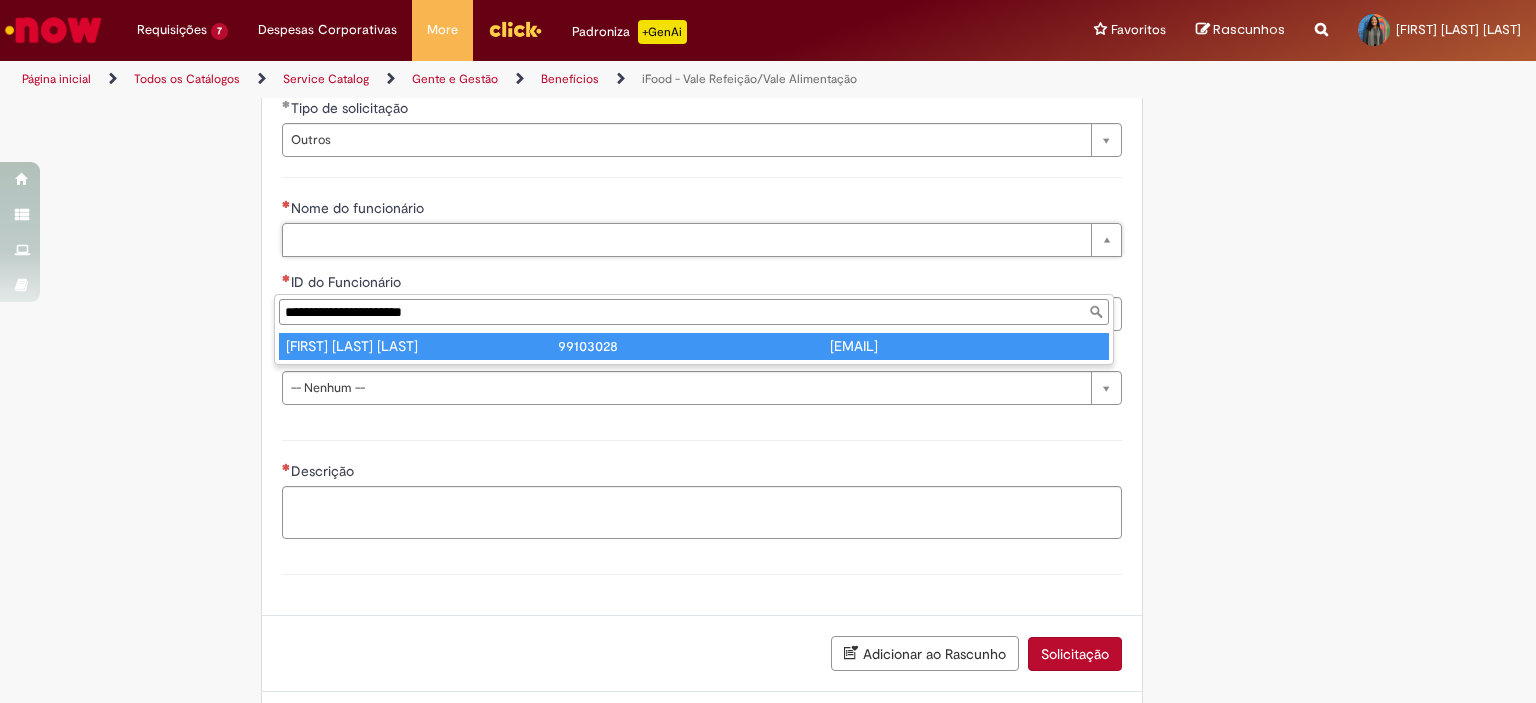 type on "**********" 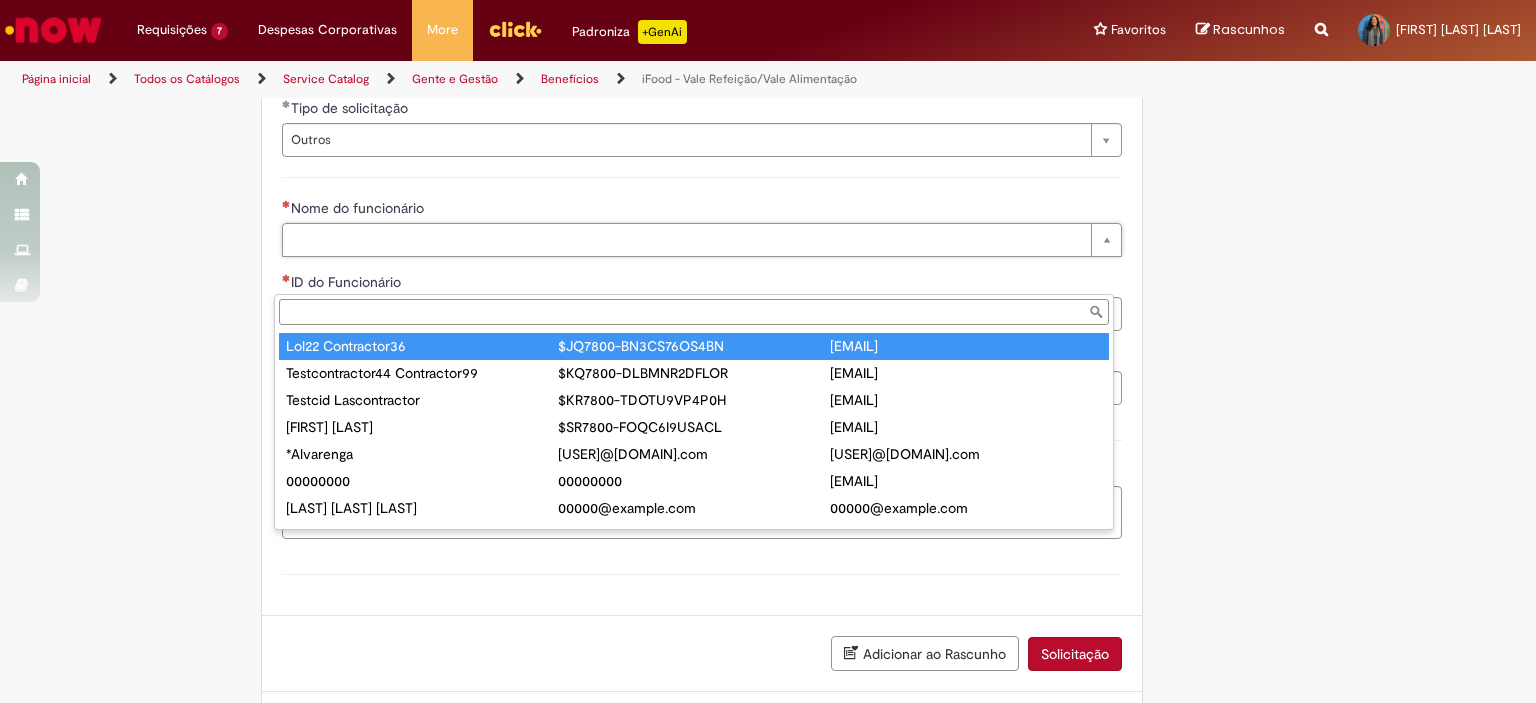 paste on "********" 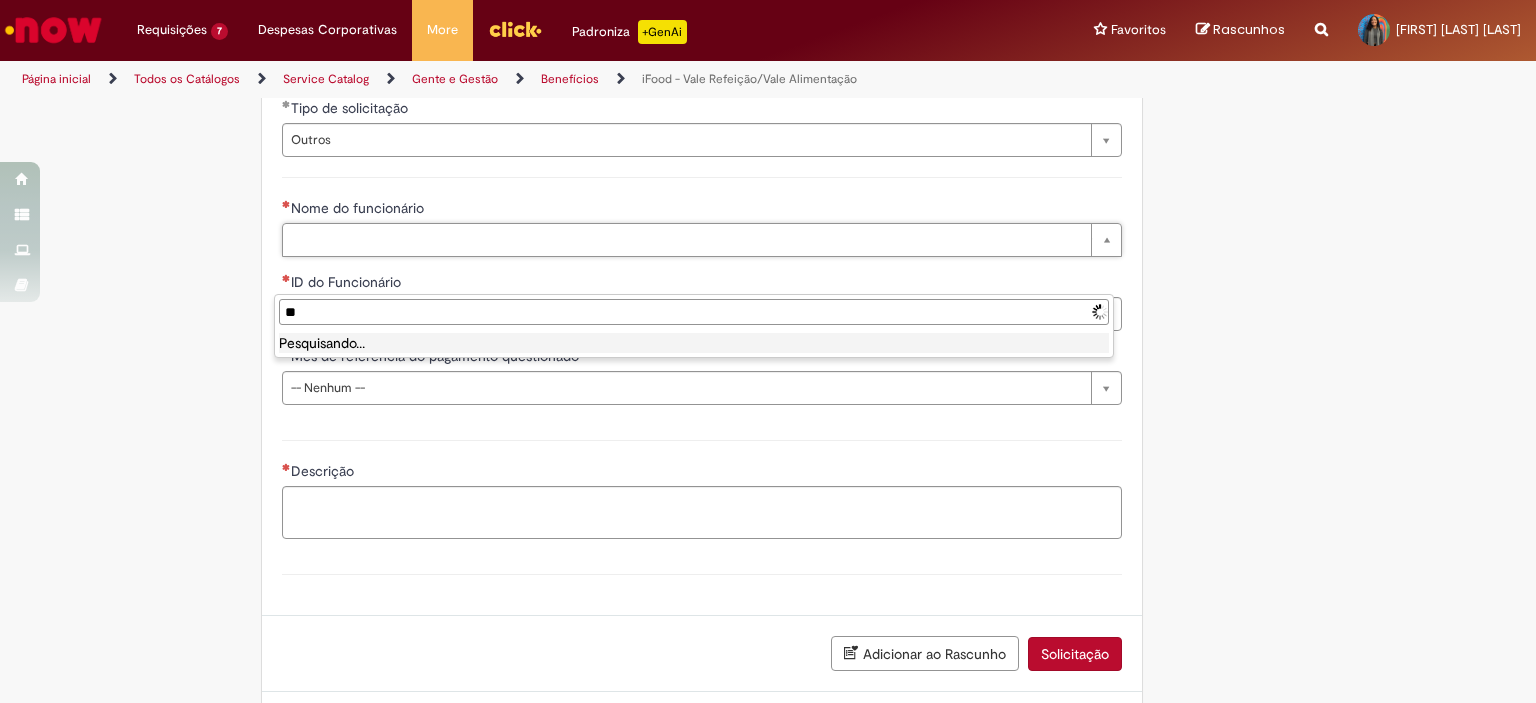 type on "*" 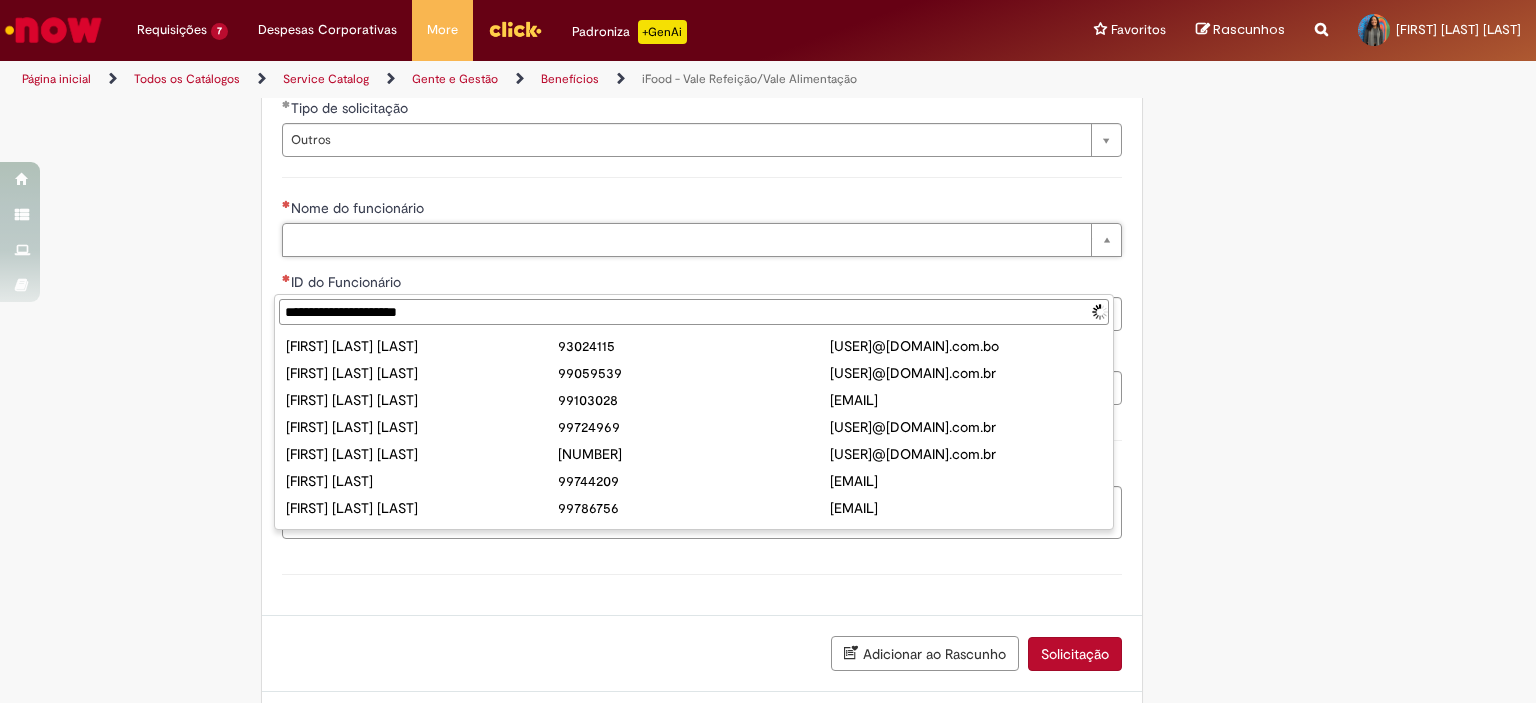 type on "**********" 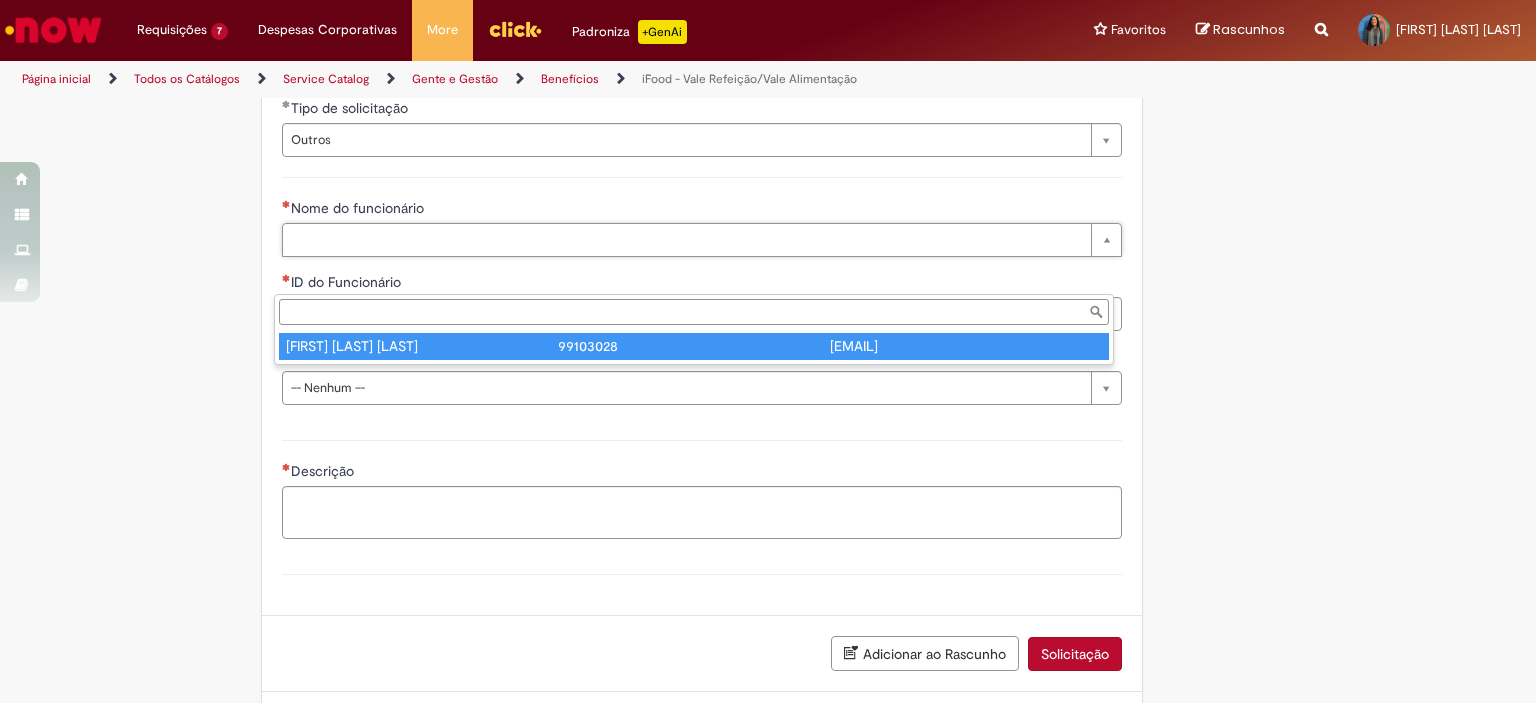 type on "**********" 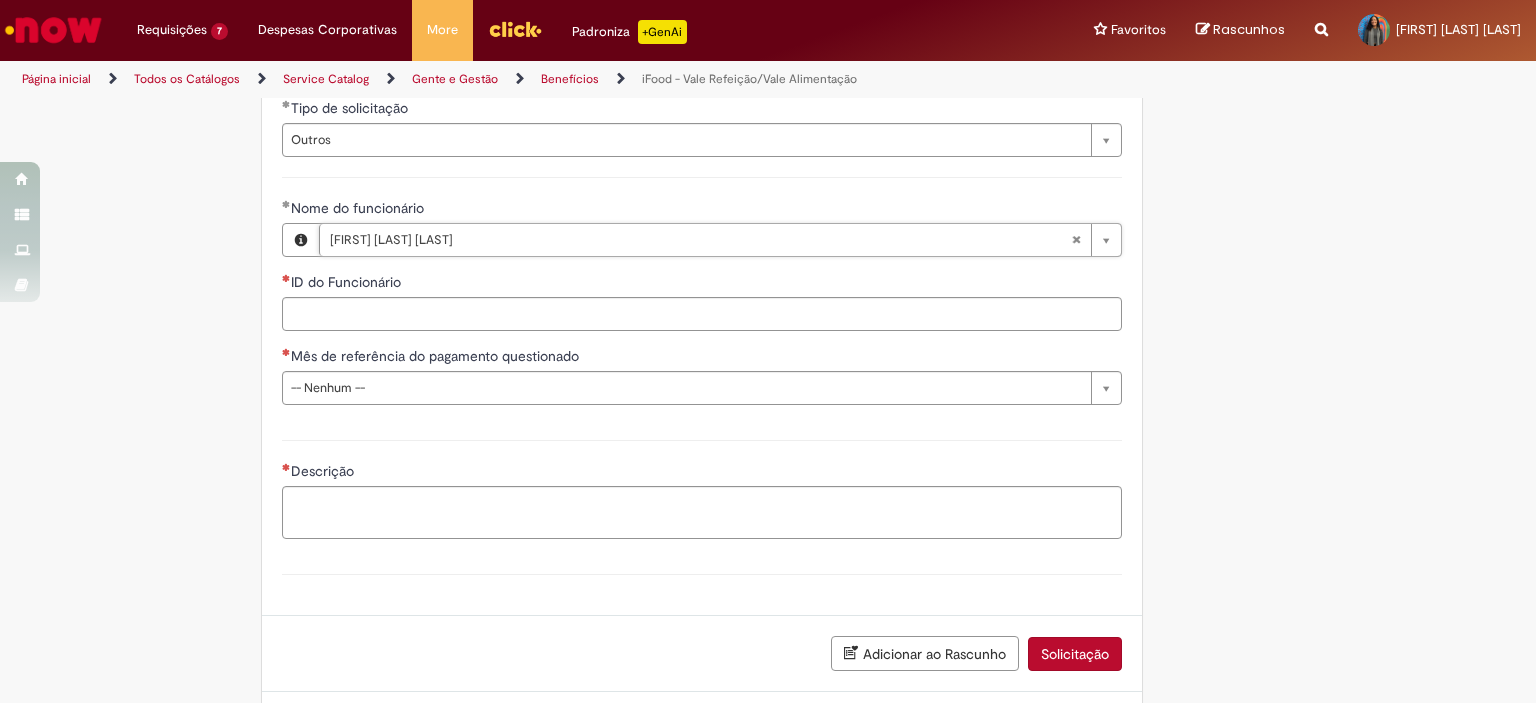 type on "********" 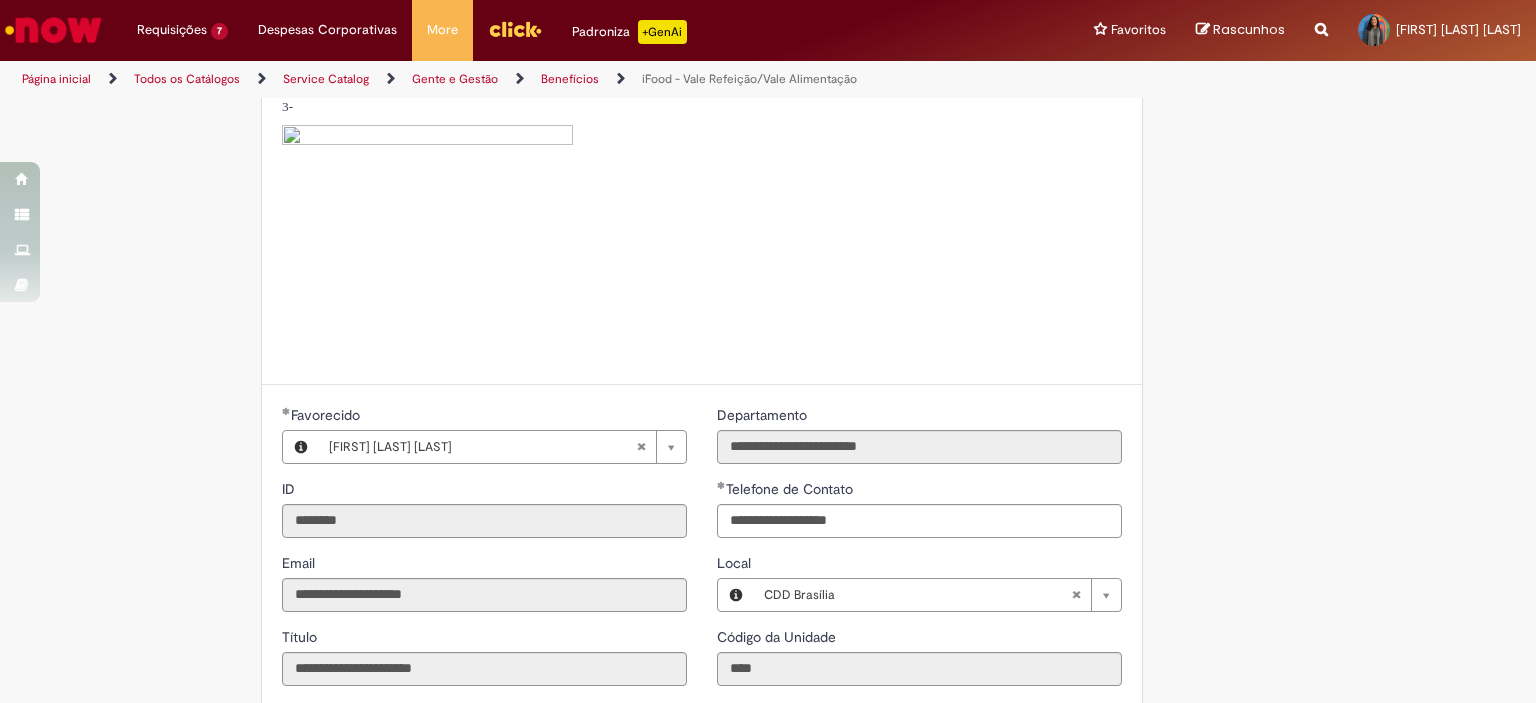 scroll, scrollTop: 1060, scrollLeft: 0, axis: vertical 